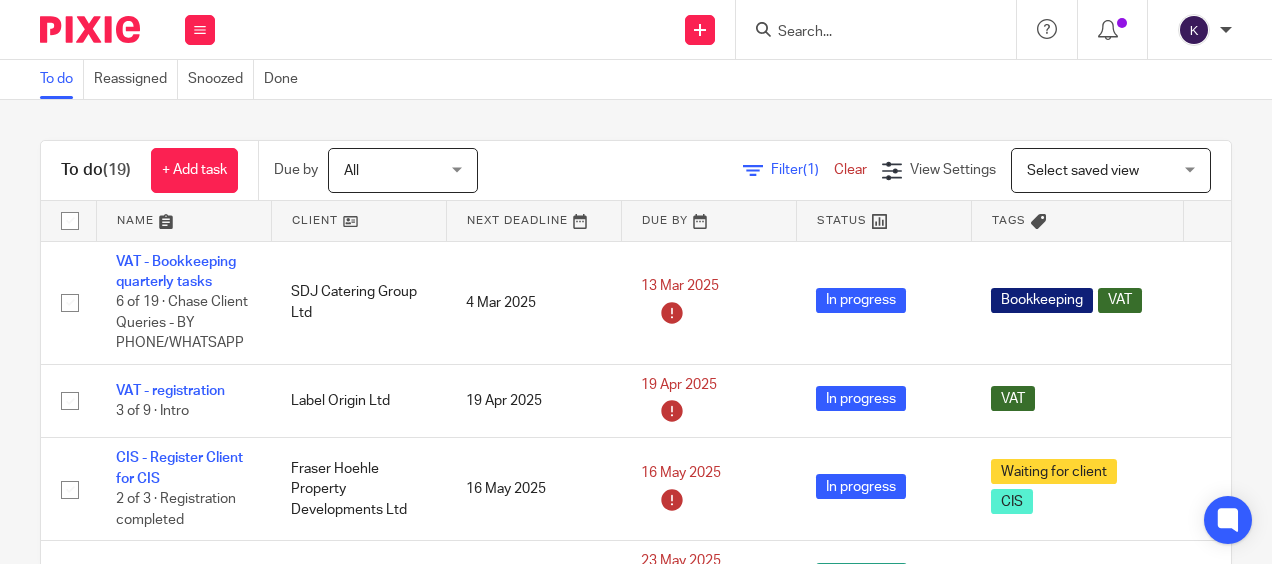 scroll, scrollTop: 0, scrollLeft: 0, axis: both 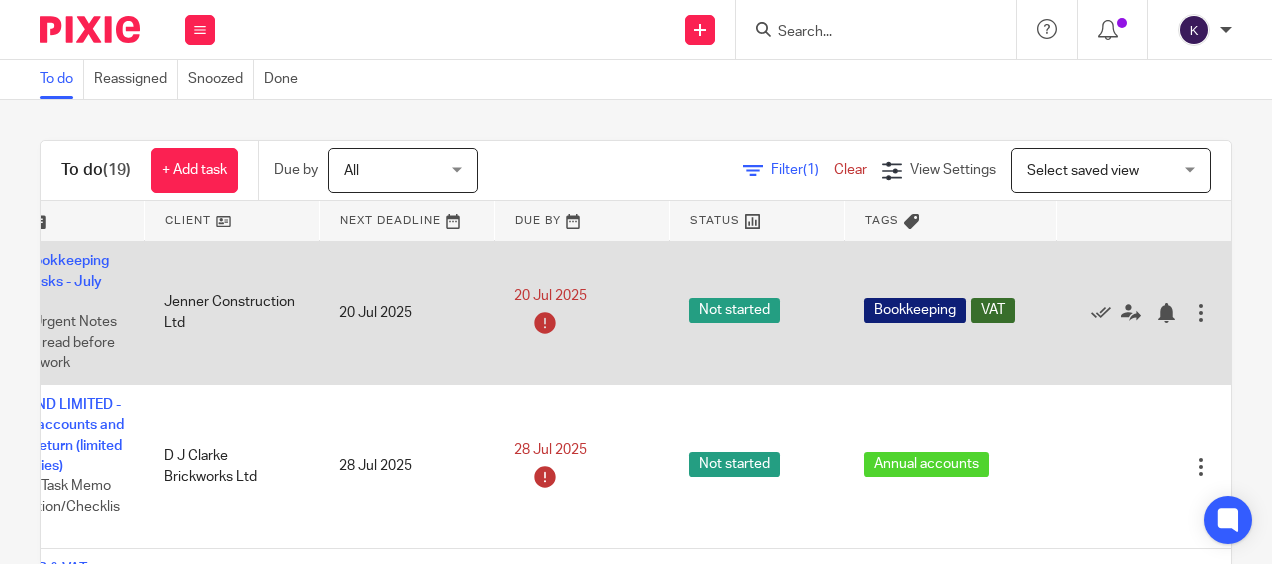drag, startPoint x: 350, startPoint y: 309, endPoint x: 980, endPoint y: 305, distance: 630.0127 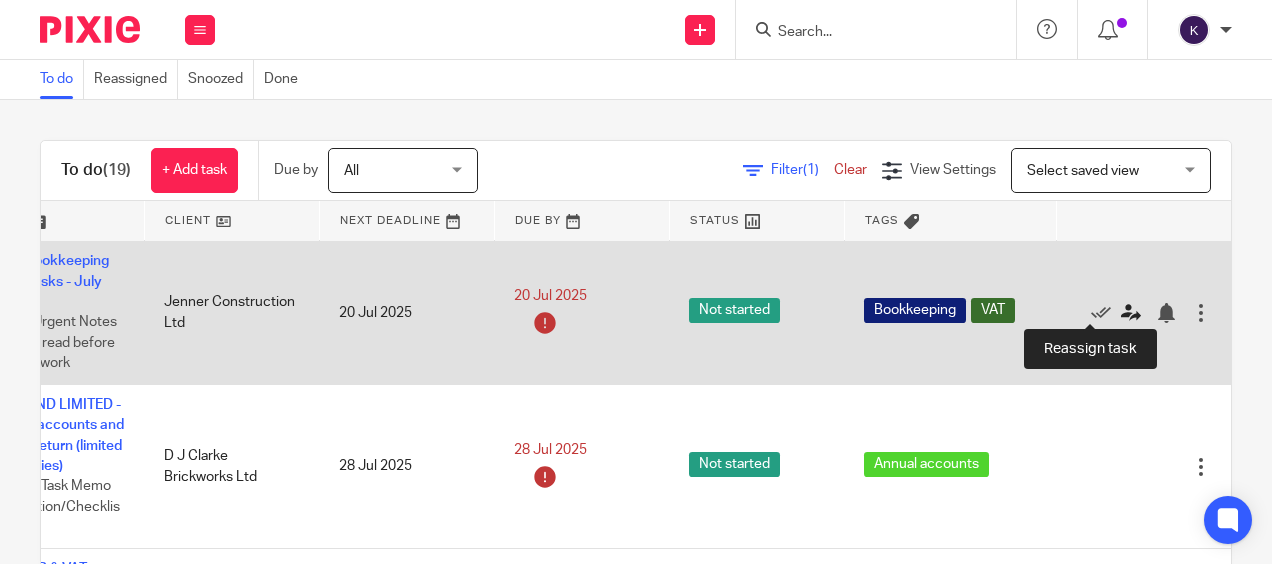 click at bounding box center [1131, 313] 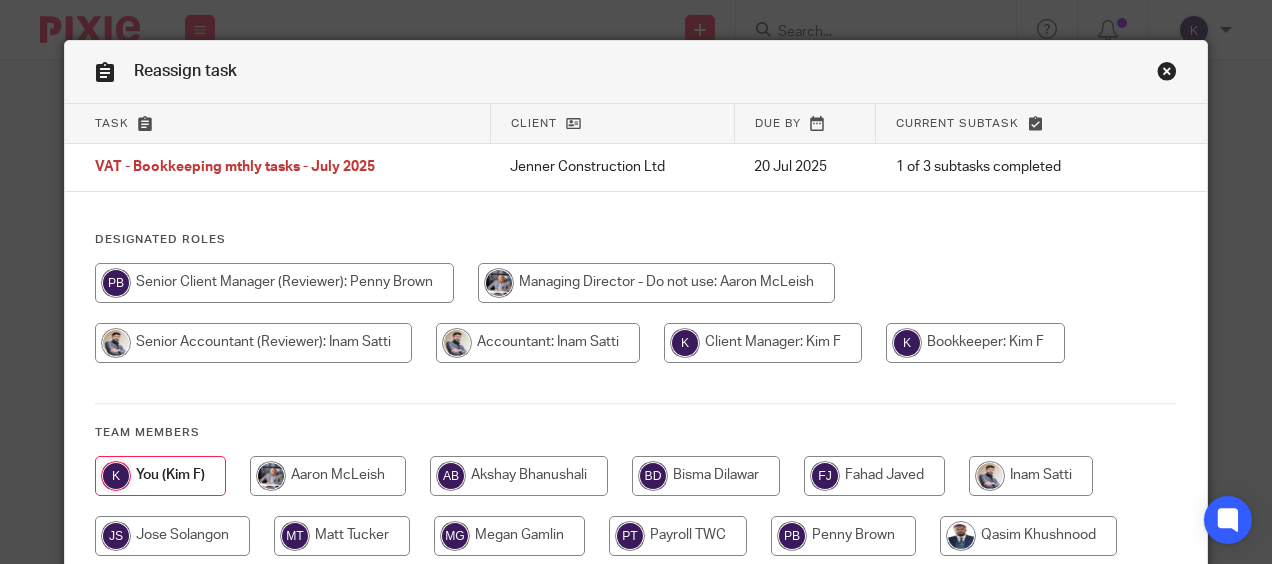 scroll, scrollTop: 0, scrollLeft: 0, axis: both 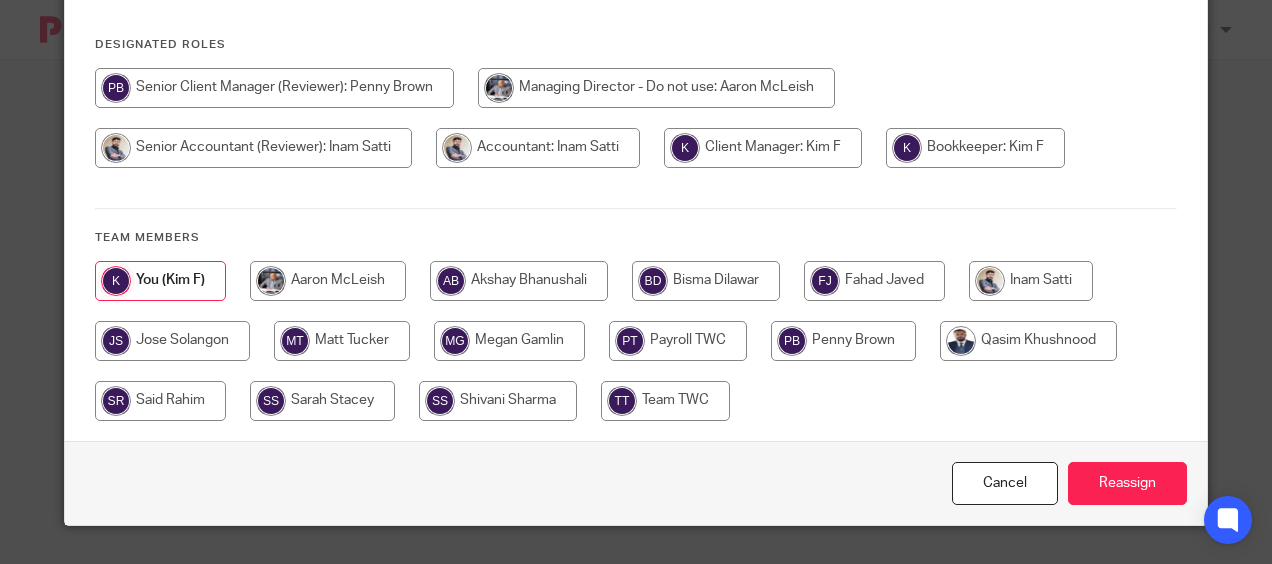 click at bounding box center (498, 401) 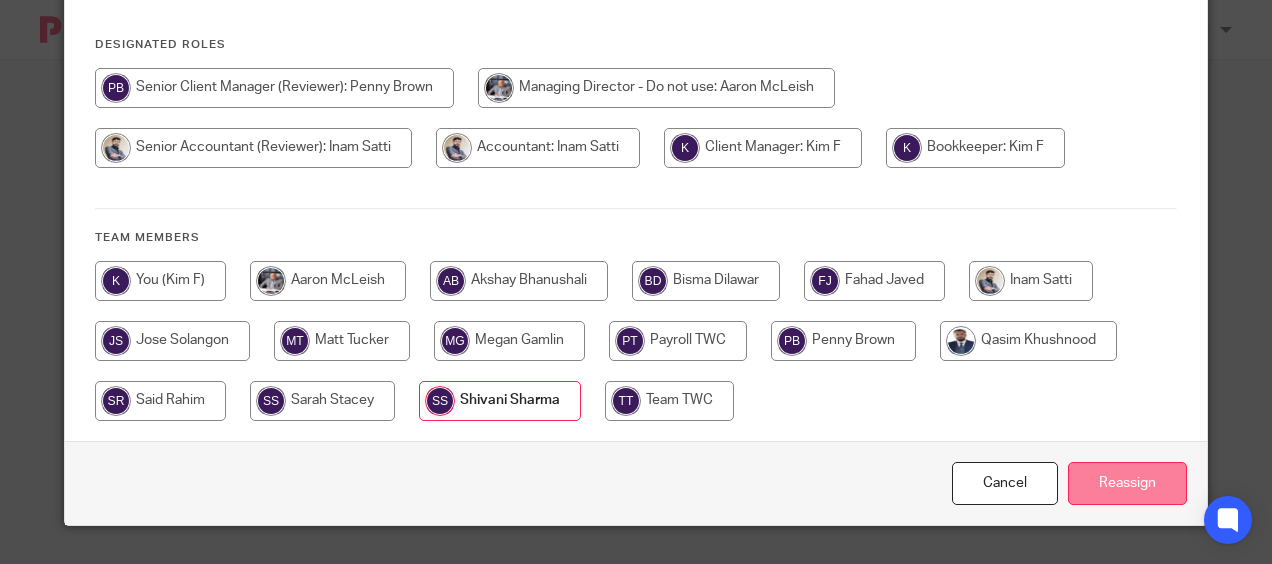 click on "Reassign" at bounding box center [1127, 483] 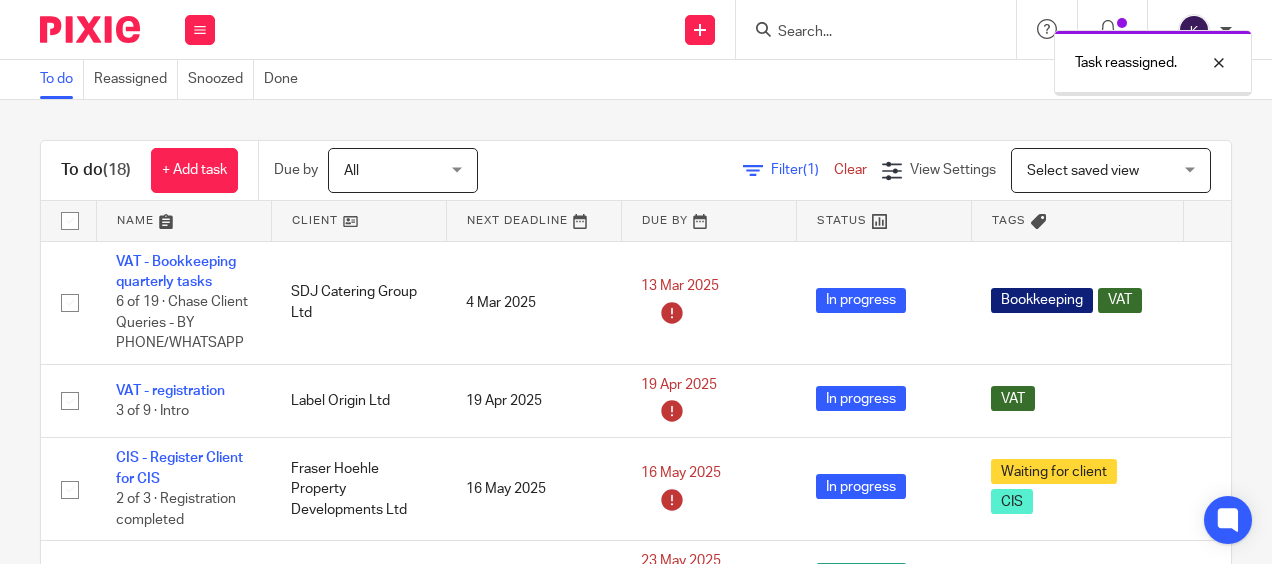 scroll, scrollTop: 0, scrollLeft: 0, axis: both 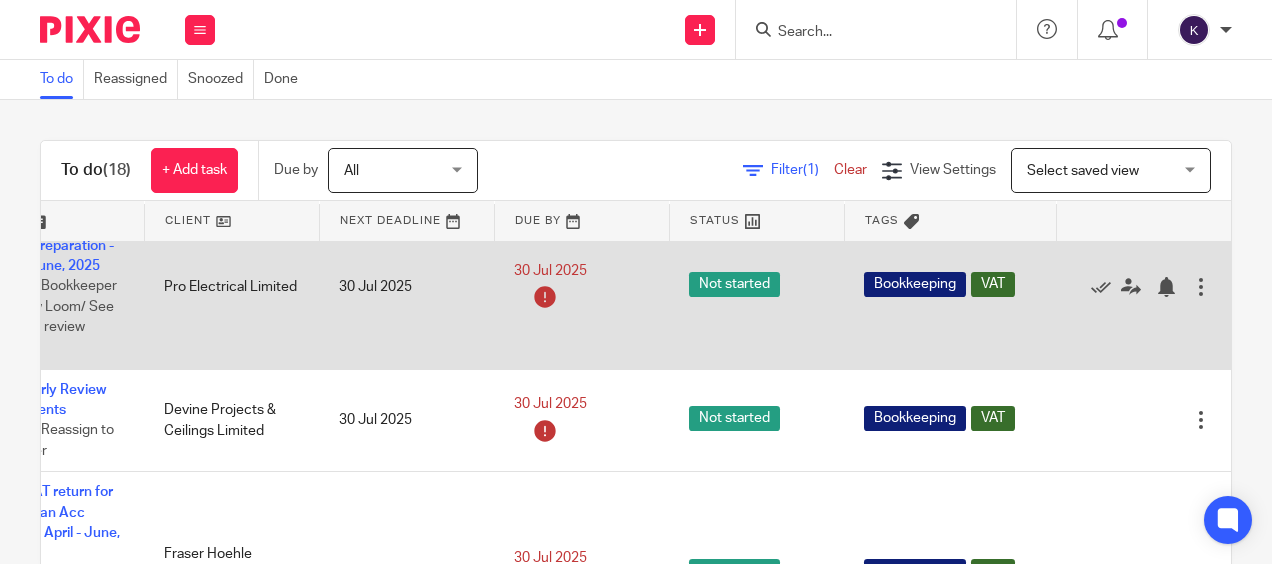 drag, startPoint x: 468, startPoint y: 330, endPoint x: 906, endPoint y: 326, distance: 438.01825 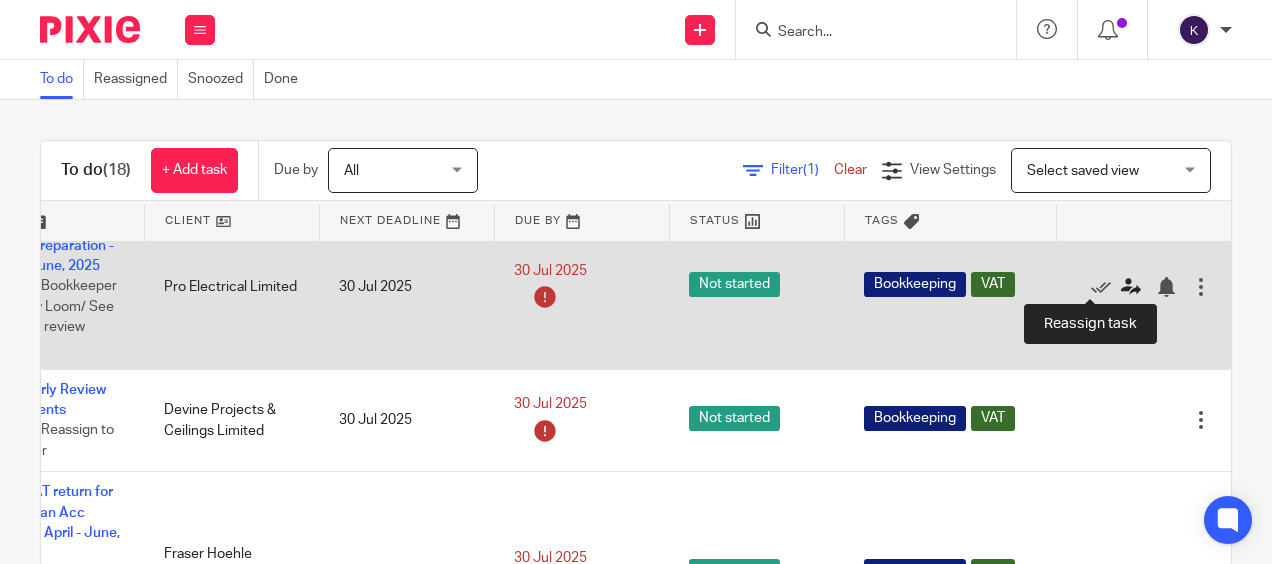 click at bounding box center (1131, 287) 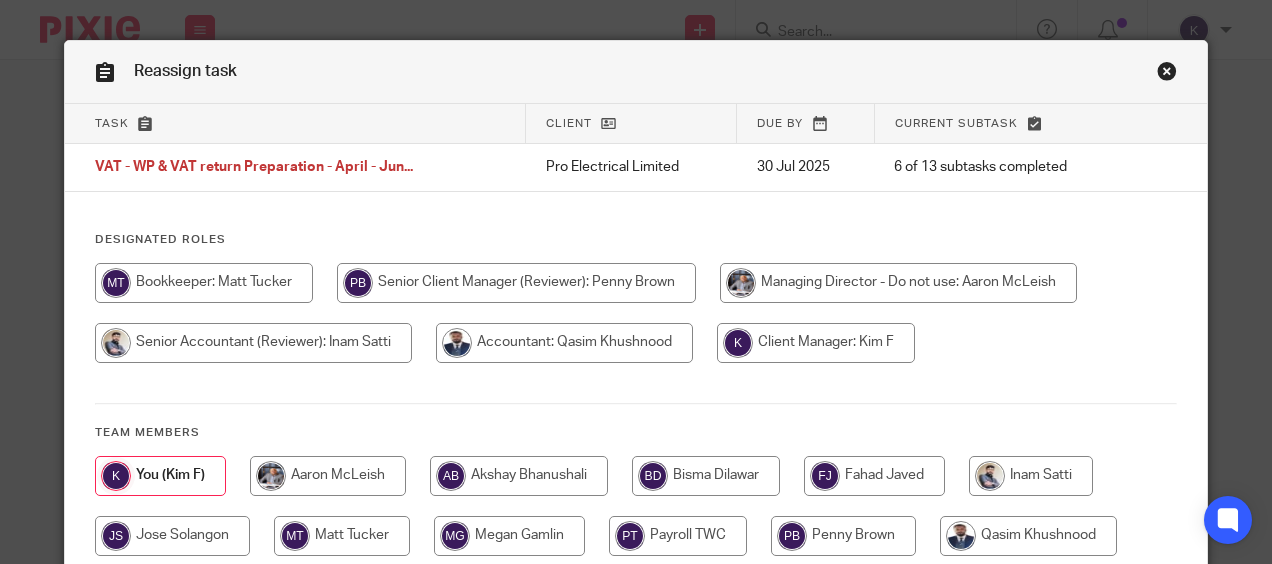 scroll, scrollTop: 0, scrollLeft: 0, axis: both 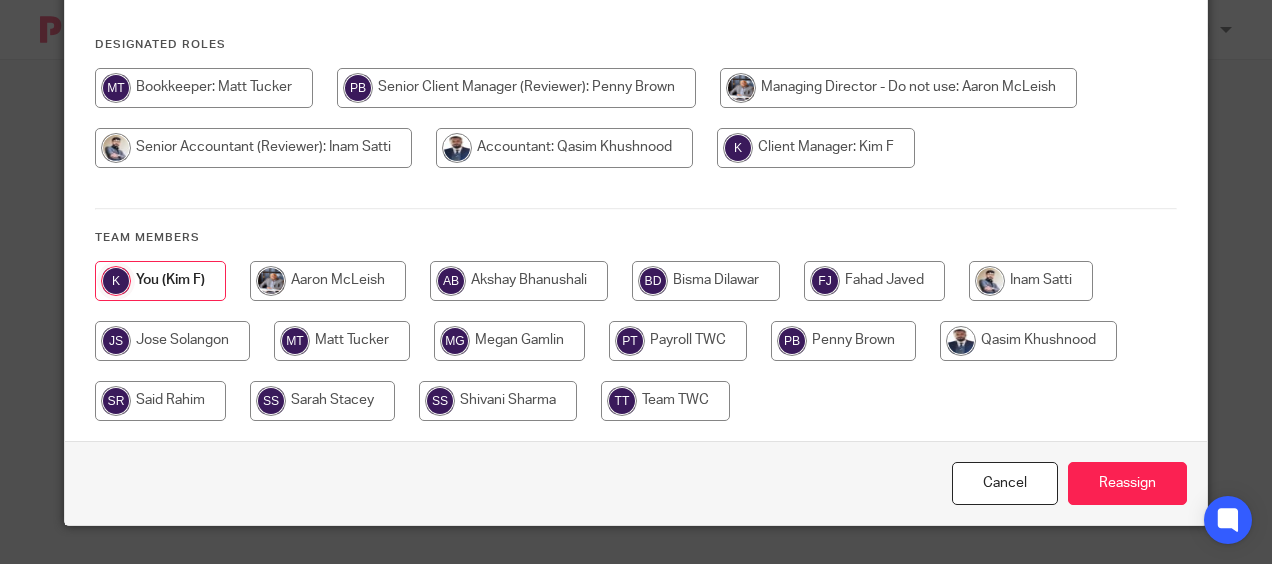 drag, startPoint x: 357, startPoint y: 338, endPoint x: 731, endPoint y: 382, distance: 376.57935 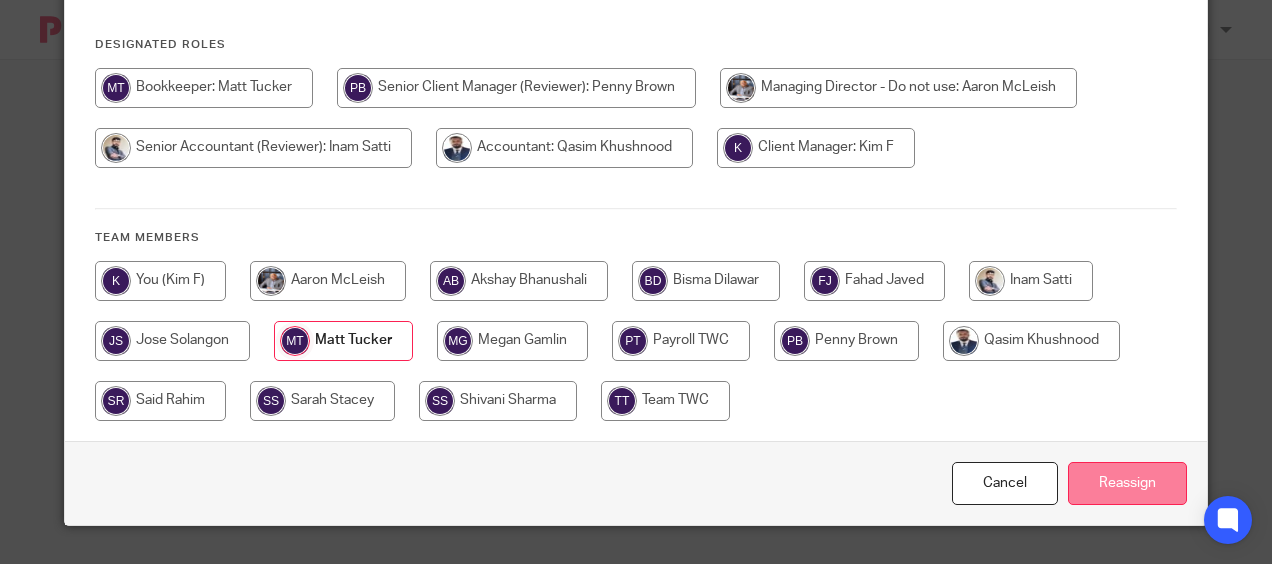 click on "Reassign" at bounding box center [1127, 483] 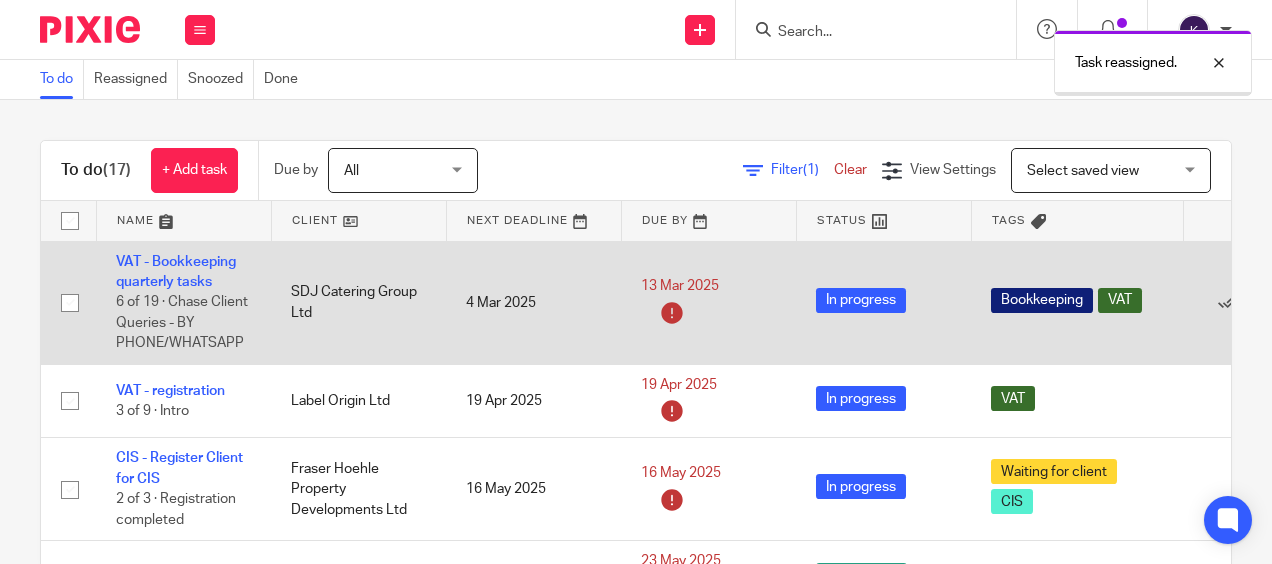 scroll, scrollTop: 0, scrollLeft: 0, axis: both 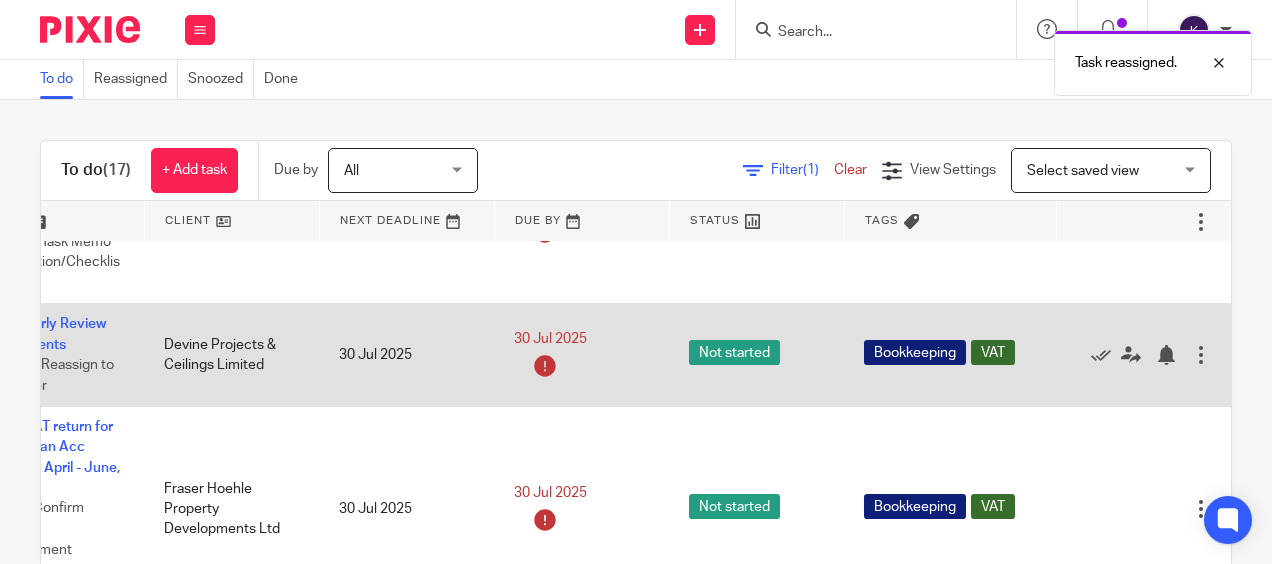 drag, startPoint x: 354, startPoint y: 367, endPoint x: 1103, endPoint y: 387, distance: 749.26697 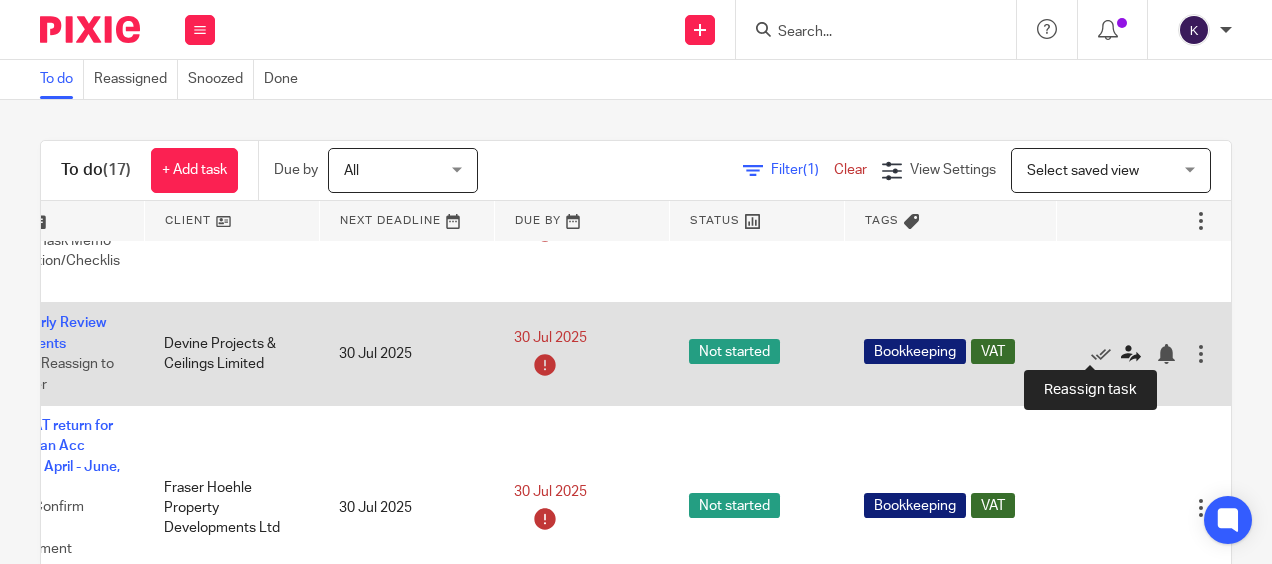 click at bounding box center [1131, 354] 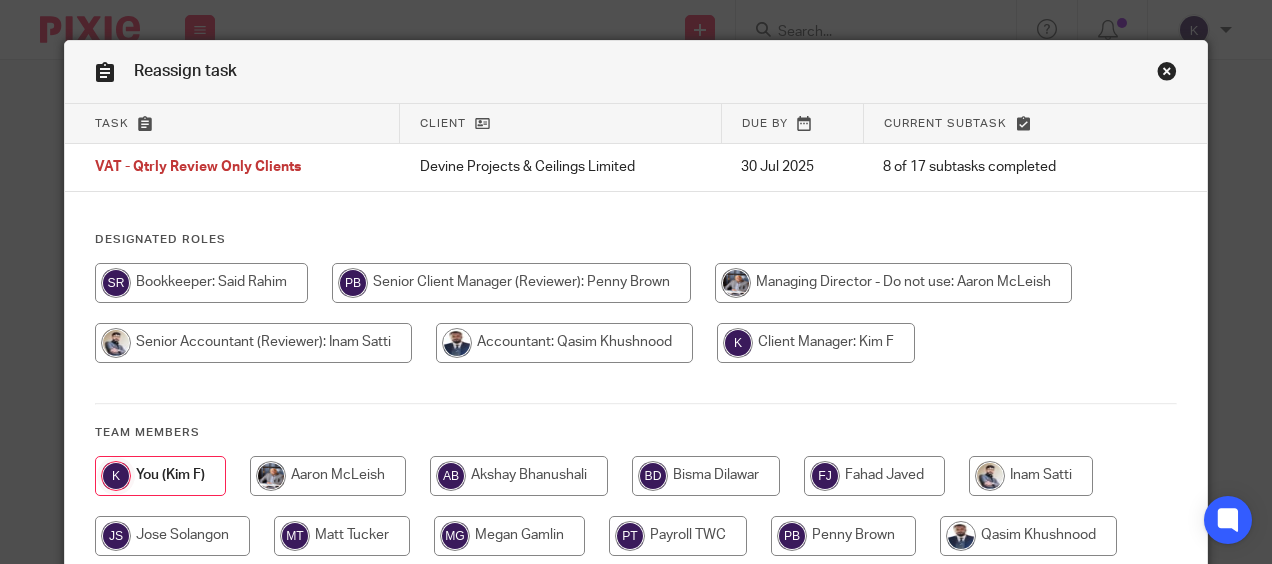 scroll, scrollTop: 0, scrollLeft: 0, axis: both 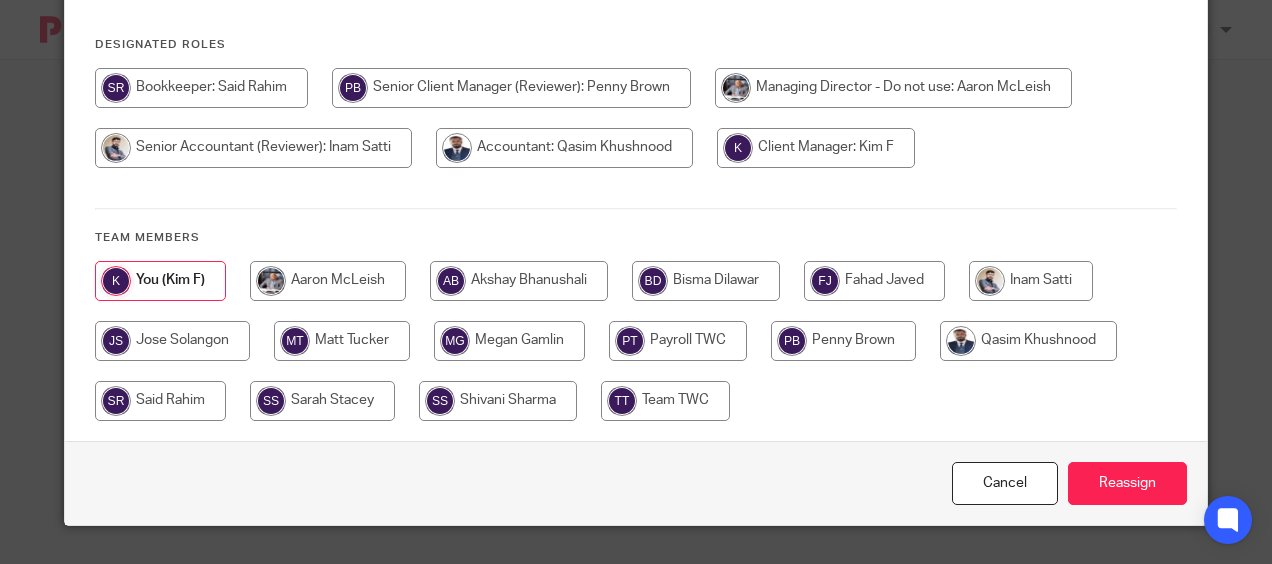 click at bounding box center (160, 401) 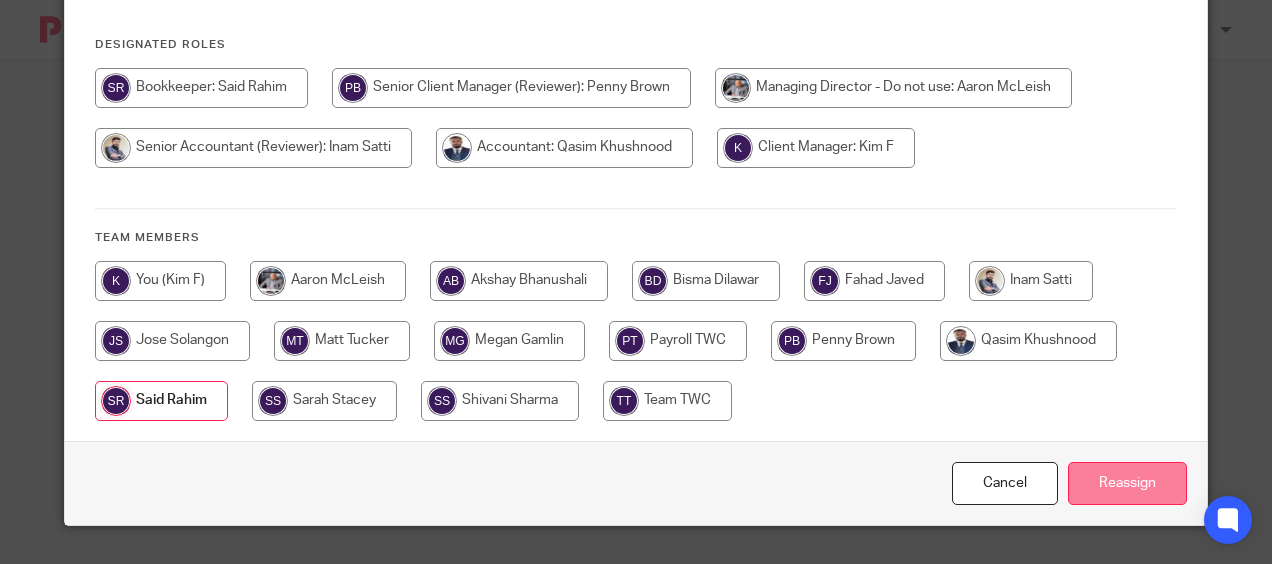 click on "Reassign" at bounding box center (1127, 483) 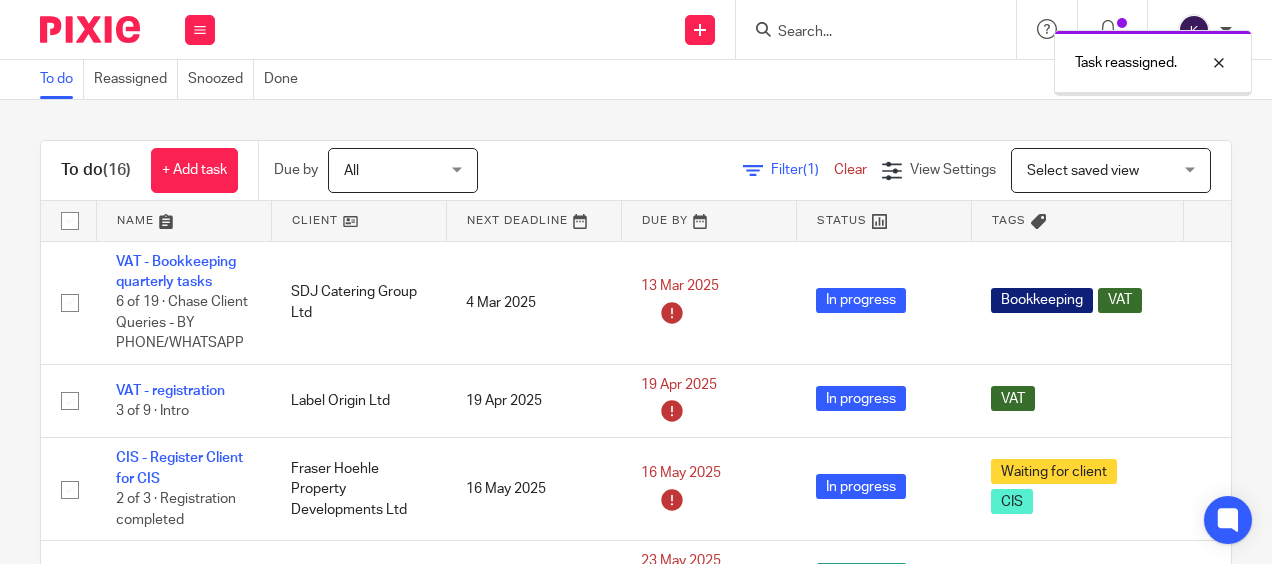scroll, scrollTop: 0, scrollLeft: 0, axis: both 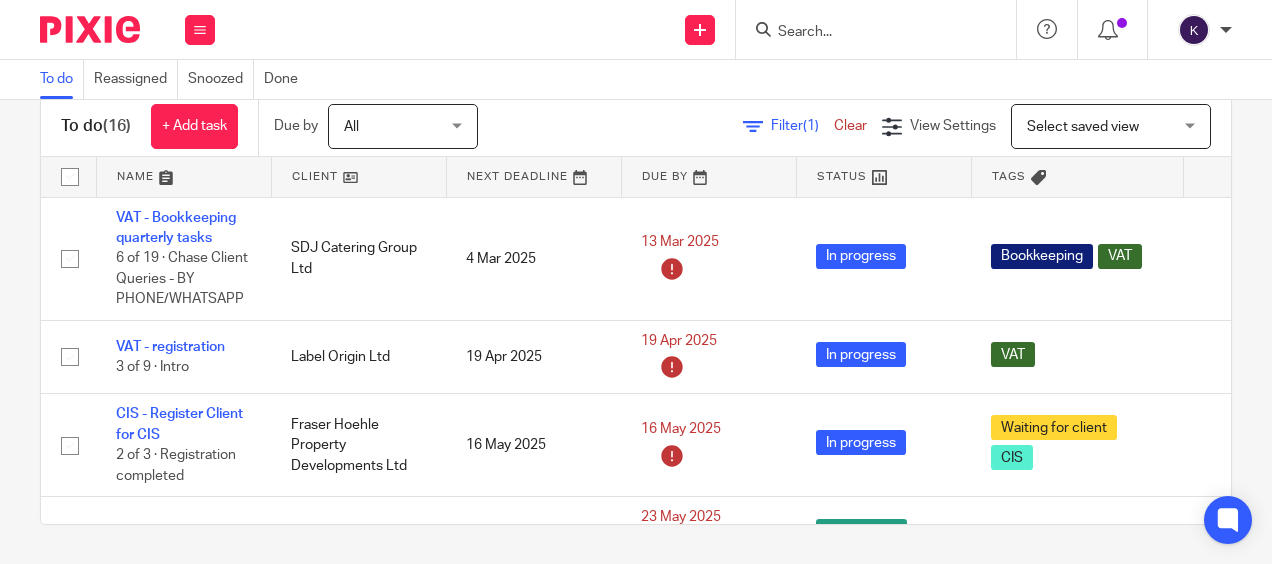 click on "To do
Reassigned
Snoozed
Done" at bounding box center (636, 80) 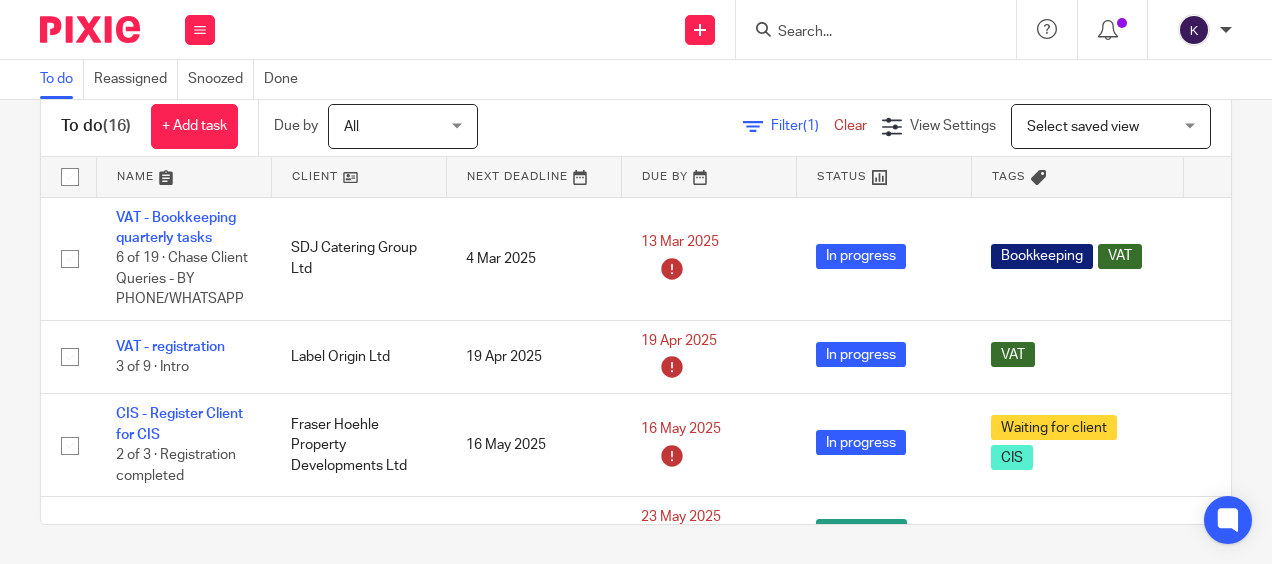 click on "Filter
(1) Clear     View Settings   View Settings     (1) Filters   Clear   Save     Manage saved views
Select saved view
Select saved view
Select saved view" at bounding box center (872, 126) 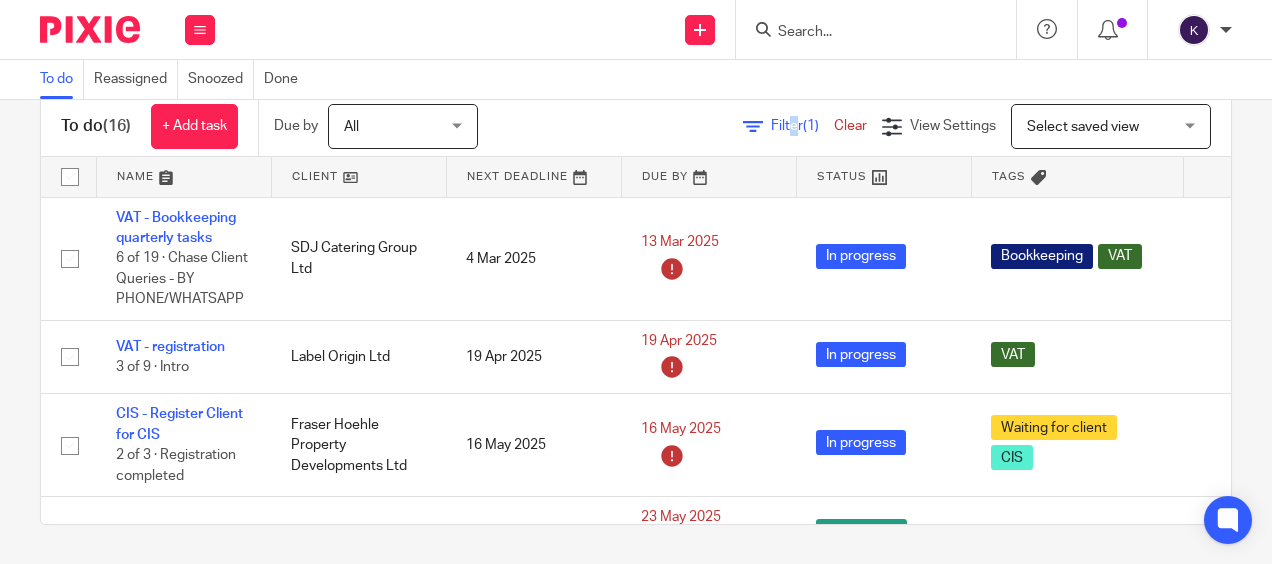 click on "Filter
(1)" at bounding box center [802, 126] 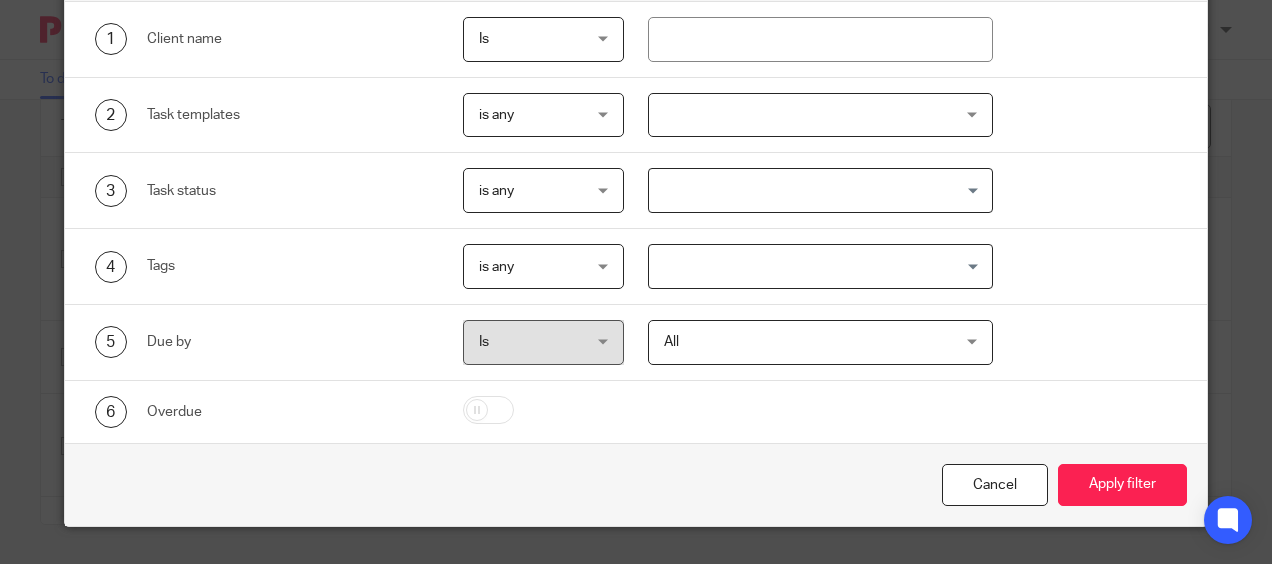 scroll, scrollTop: 0, scrollLeft: 0, axis: both 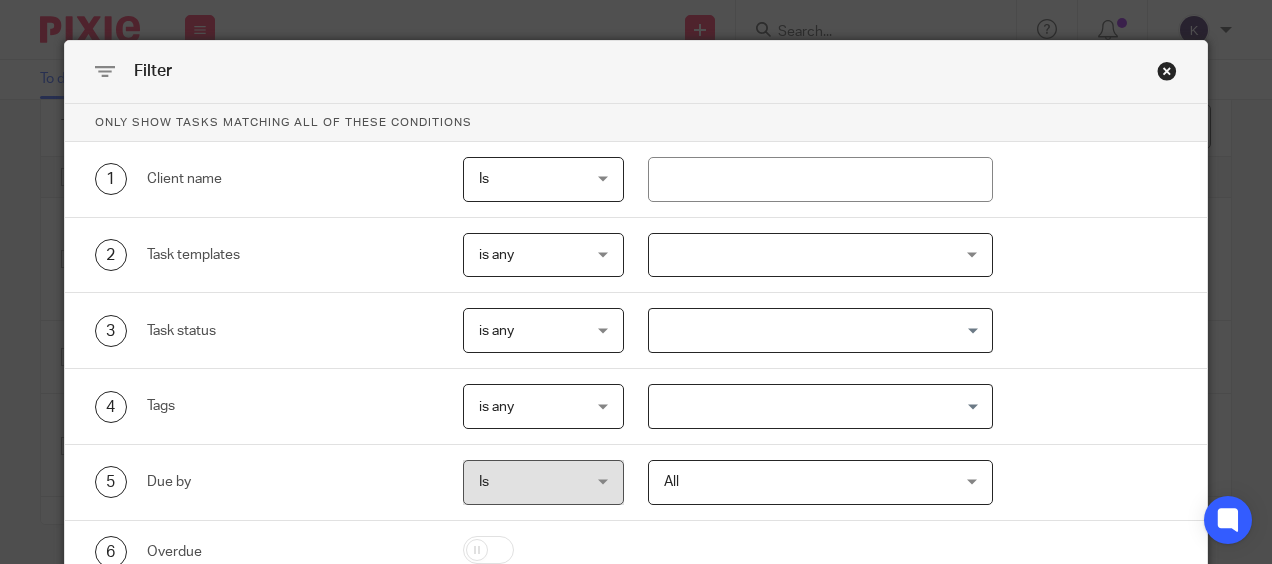 click at bounding box center (1167, 71) 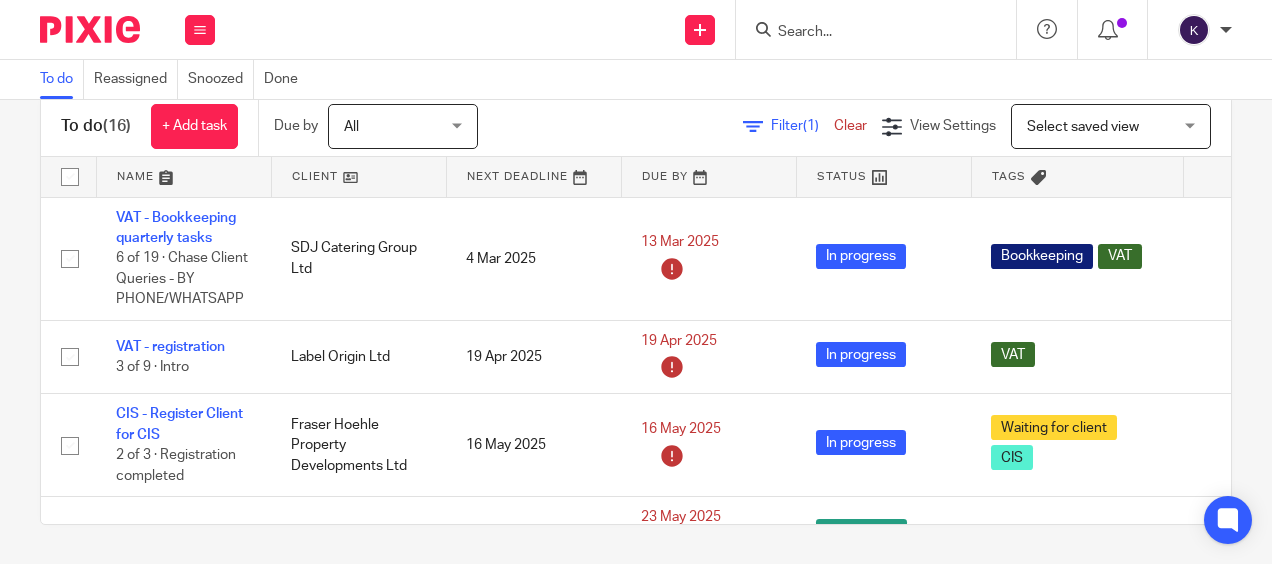 click on "Filter
(1) Clear" at bounding box center (812, 126) 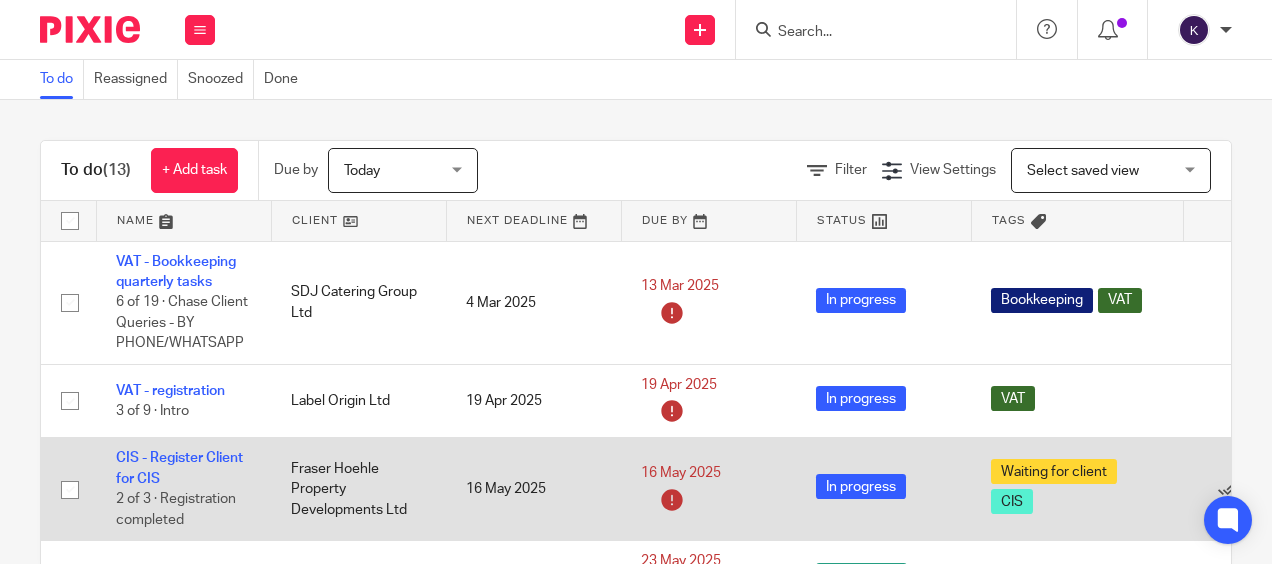 scroll, scrollTop: 0, scrollLeft: 0, axis: both 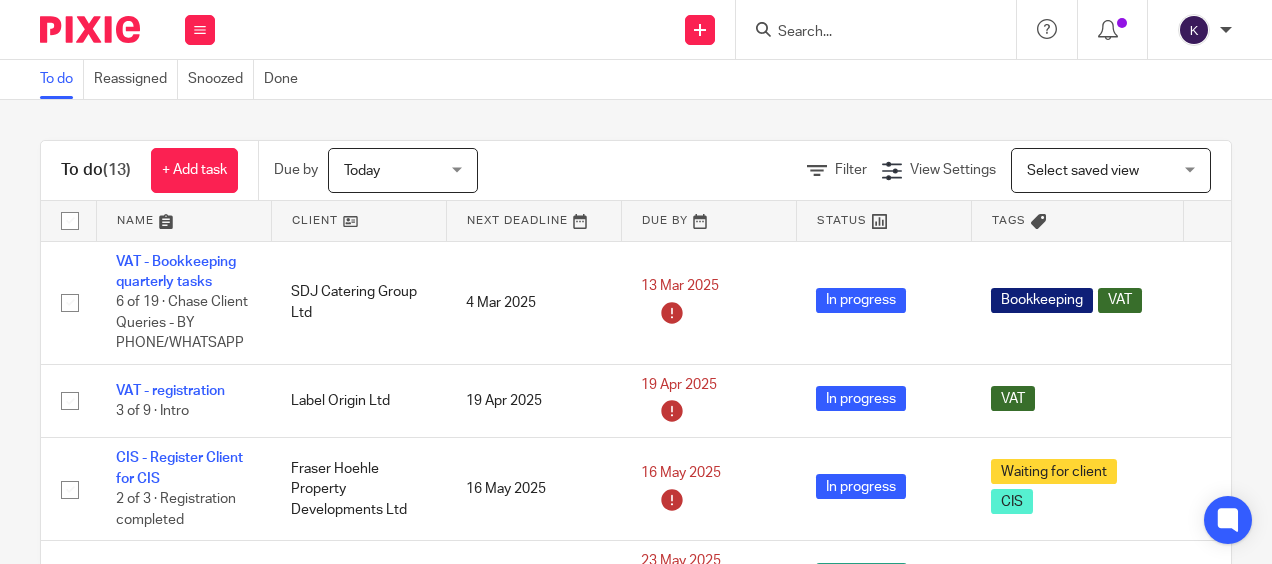 drag, startPoint x: 690, startPoint y: 94, endPoint x: 480, endPoint y: 6, distance: 227.69278 